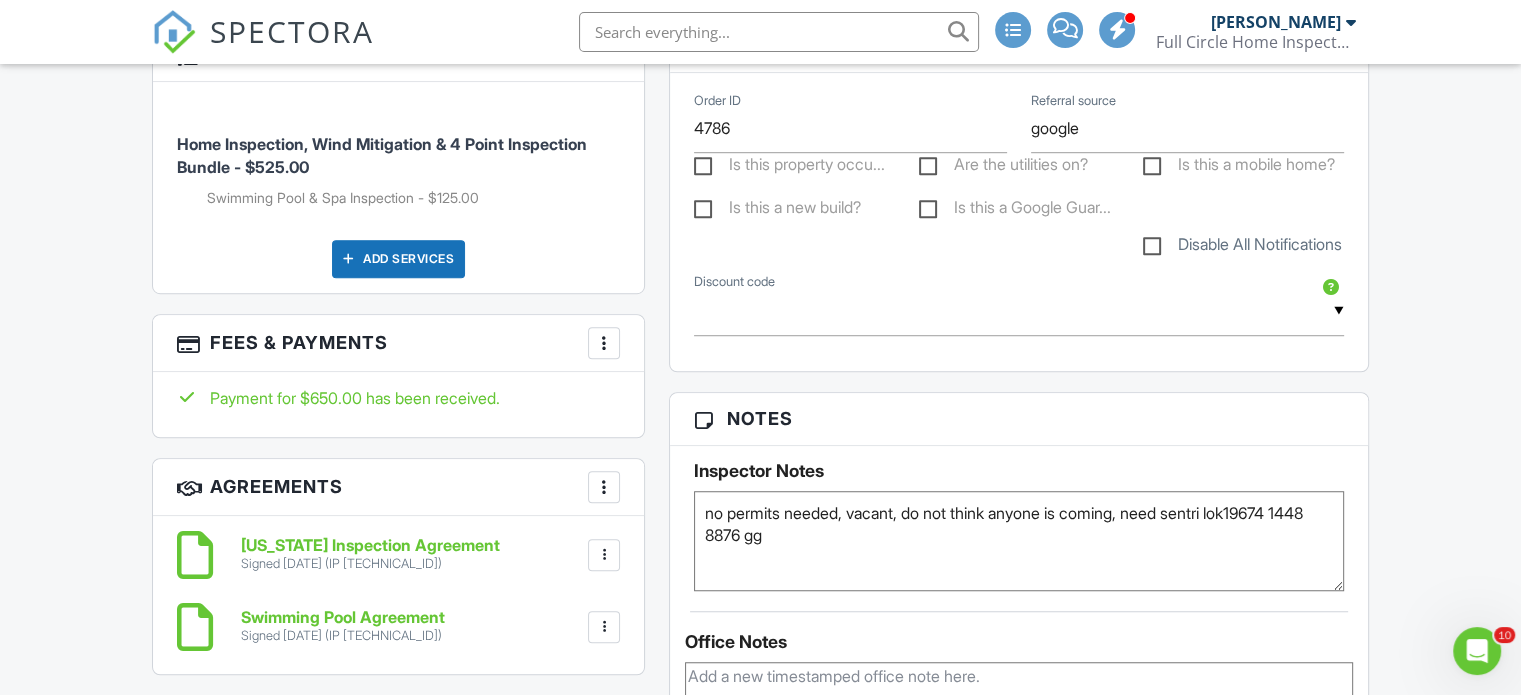 scroll, scrollTop: 1332, scrollLeft: 0, axis: vertical 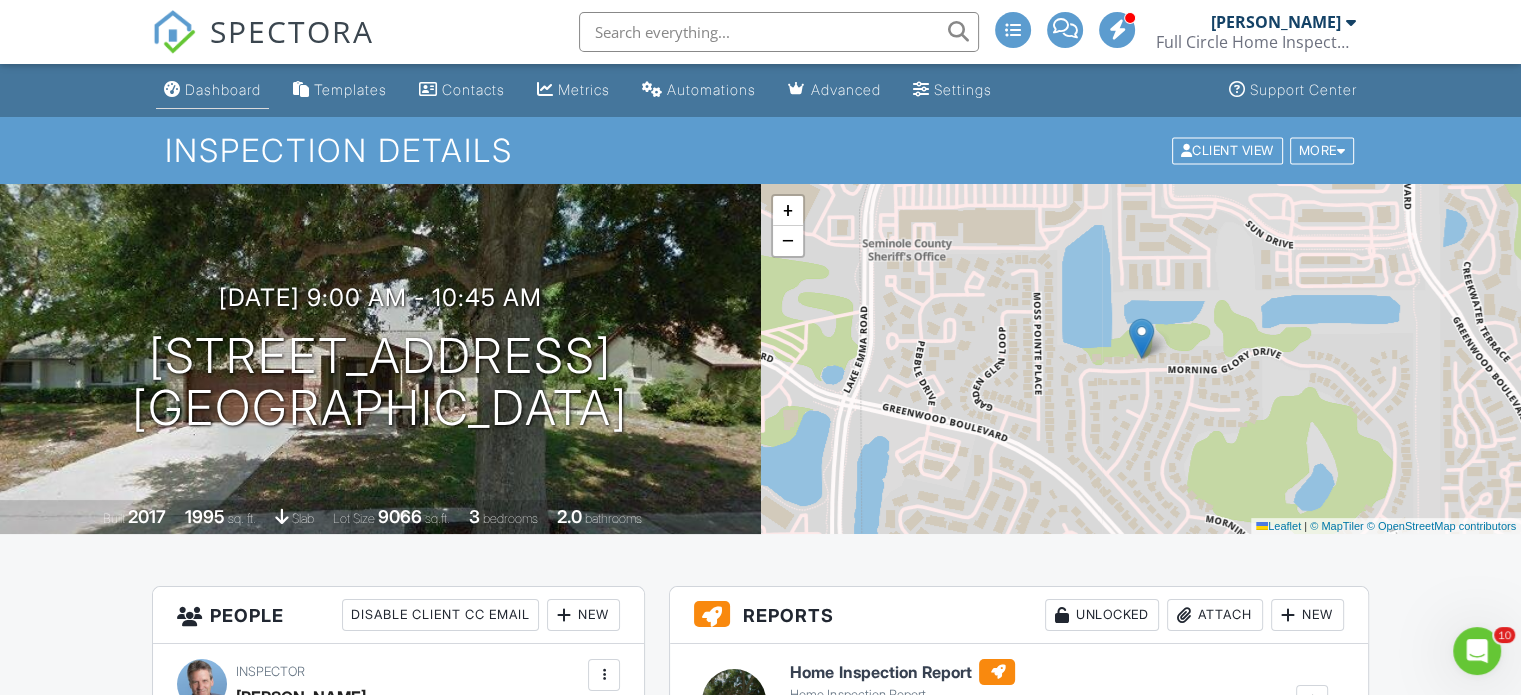 click on "Dashboard" at bounding box center (223, 89) 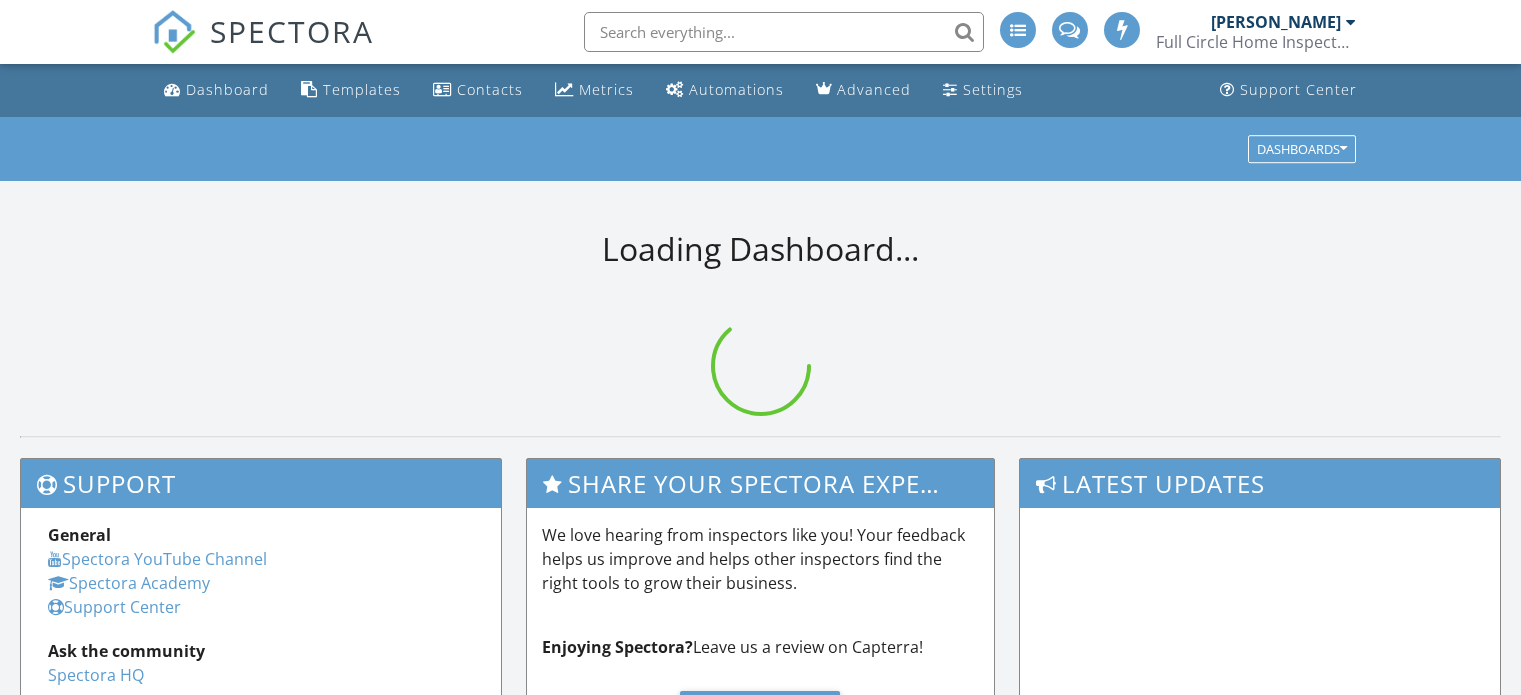 scroll, scrollTop: 0, scrollLeft: 0, axis: both 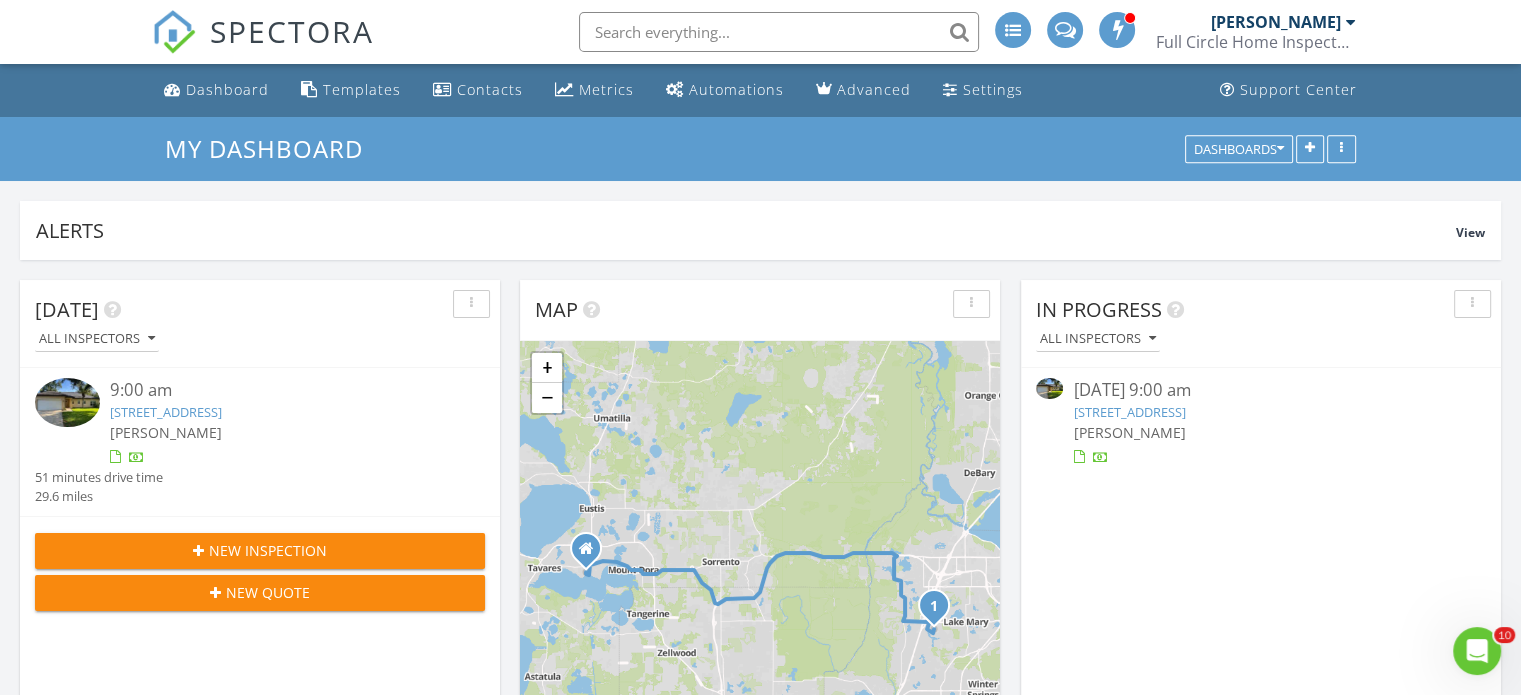 click on "196 Morning Glory Dr, Lake Mary, FL 32746" at bounding box center [1129, 412] 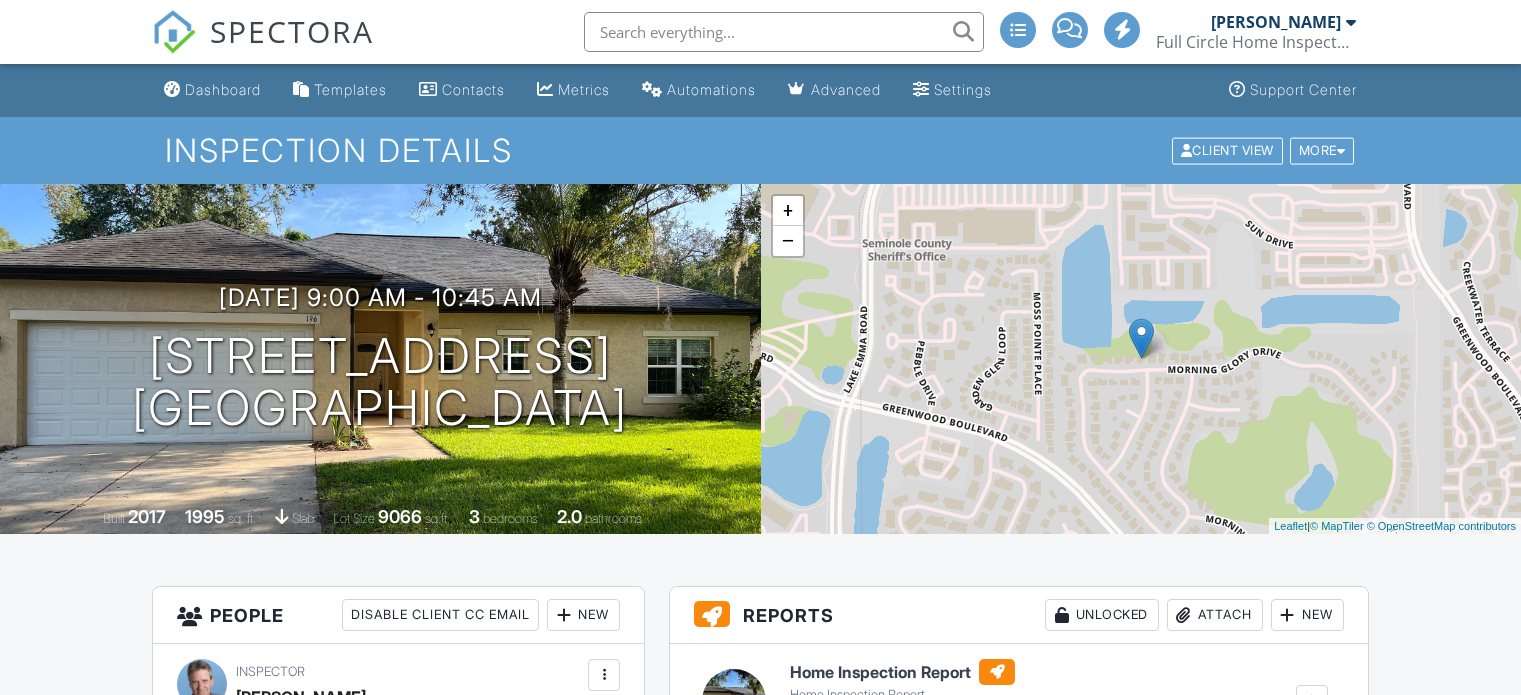 scroll, scrollTop: 0, scrollLeft: 0, axis: both 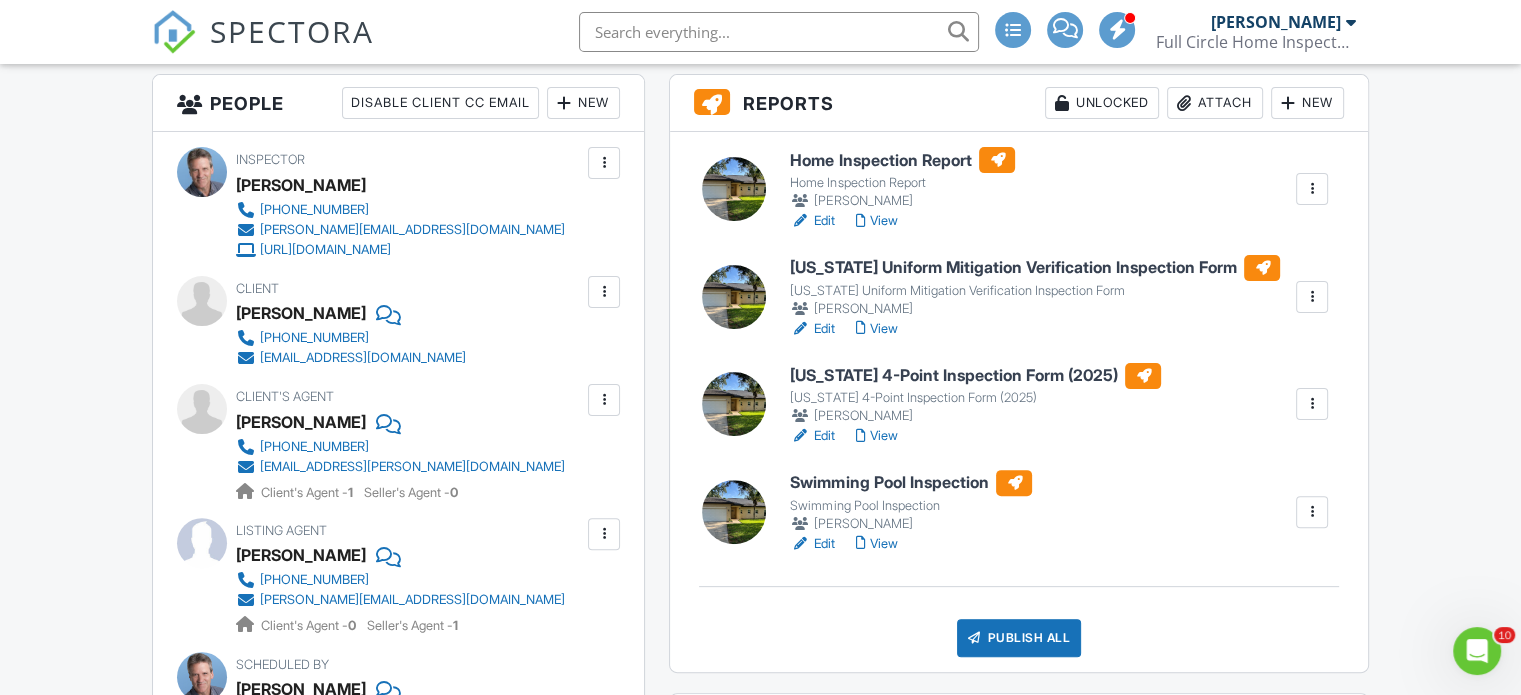 click on "Swimming Pool Inspection" at bounding box center [911, 483] 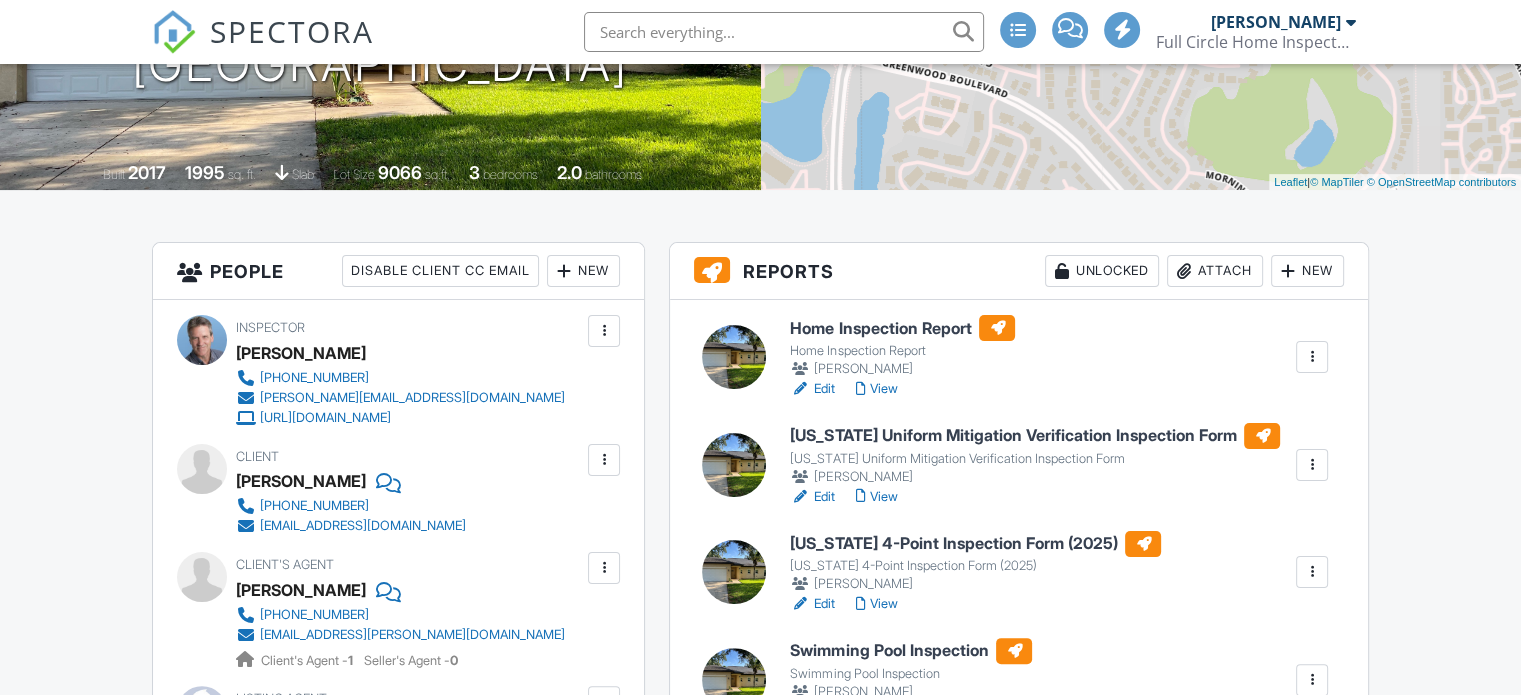 scroll, scrollTop: 344, scrollLeft: 0, axis: vertical 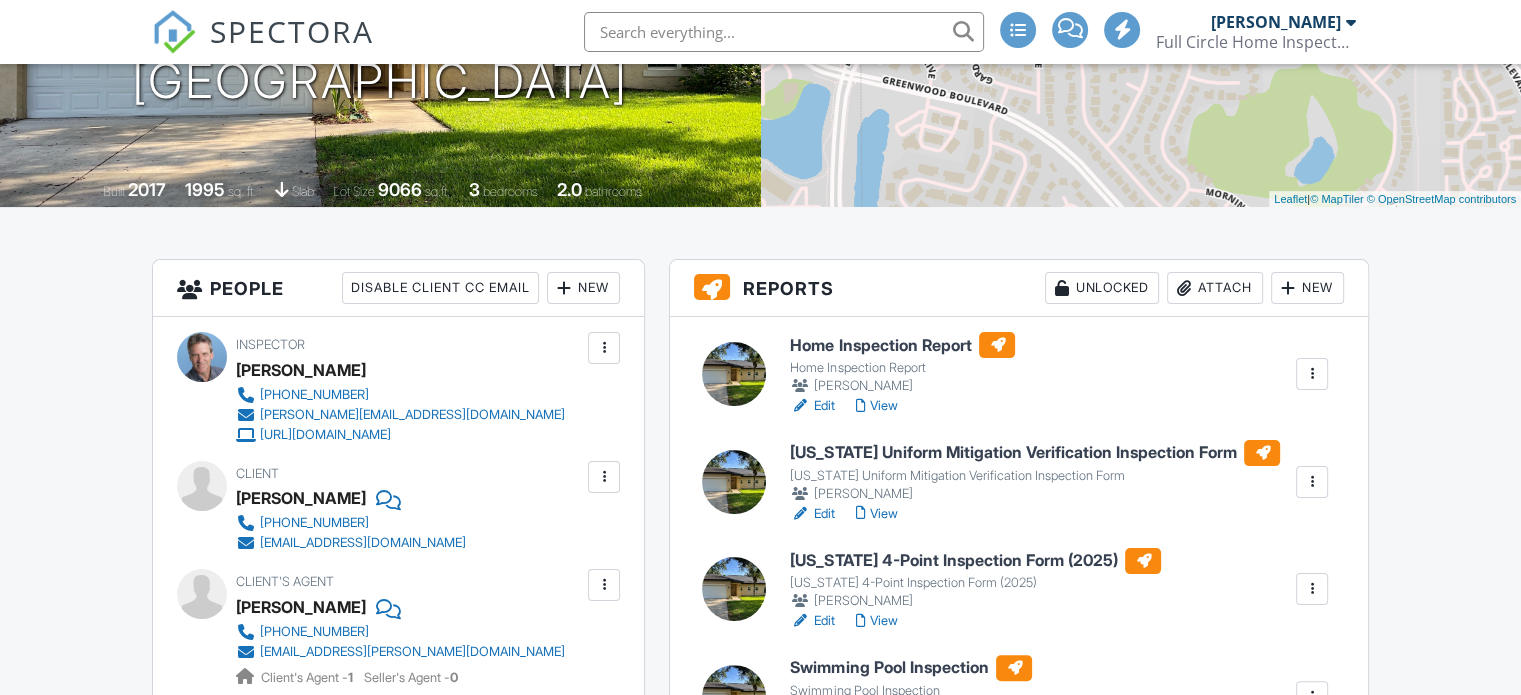 click on "[US_STATE] Uniform Mitigation Verification Inspection Form" at bounding box center (1035, 453) 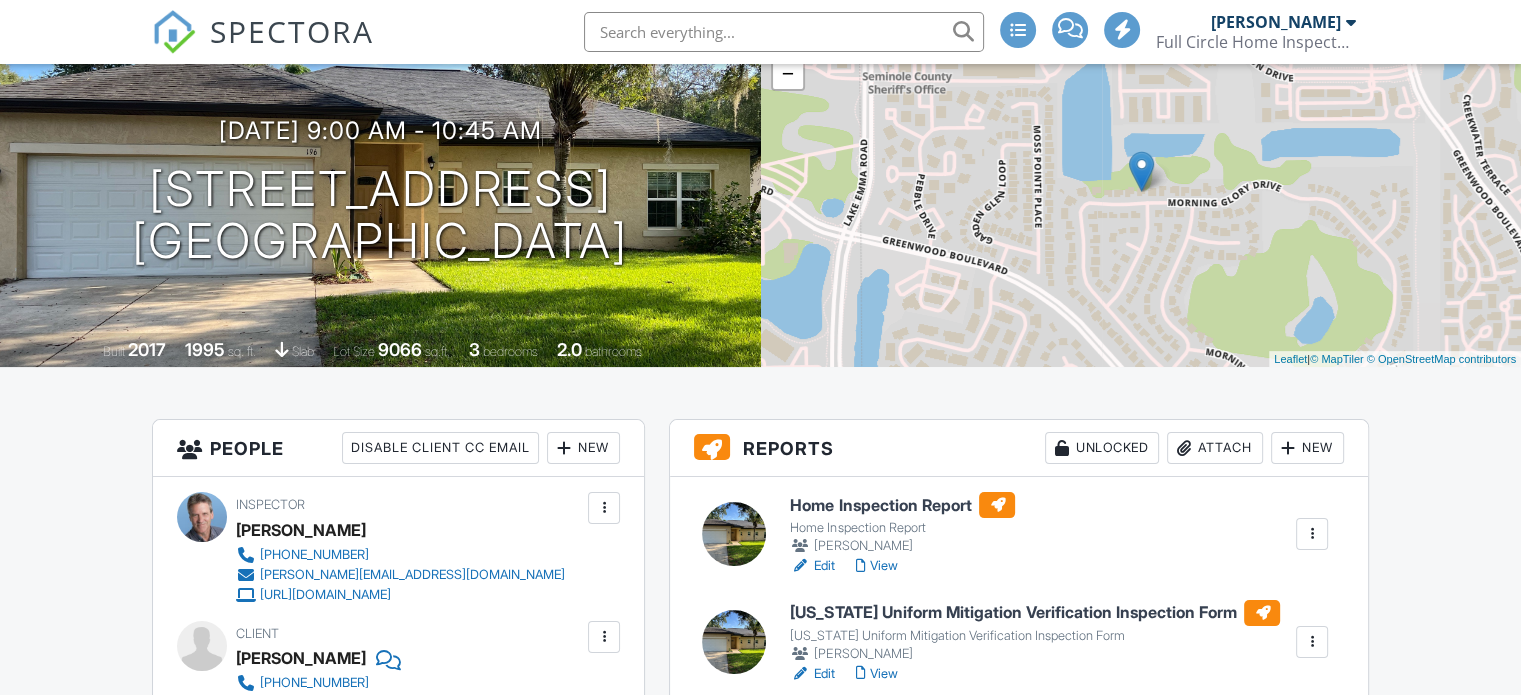 scroll, scrollTop: 236, scrollLeft: 0, axis: vertical 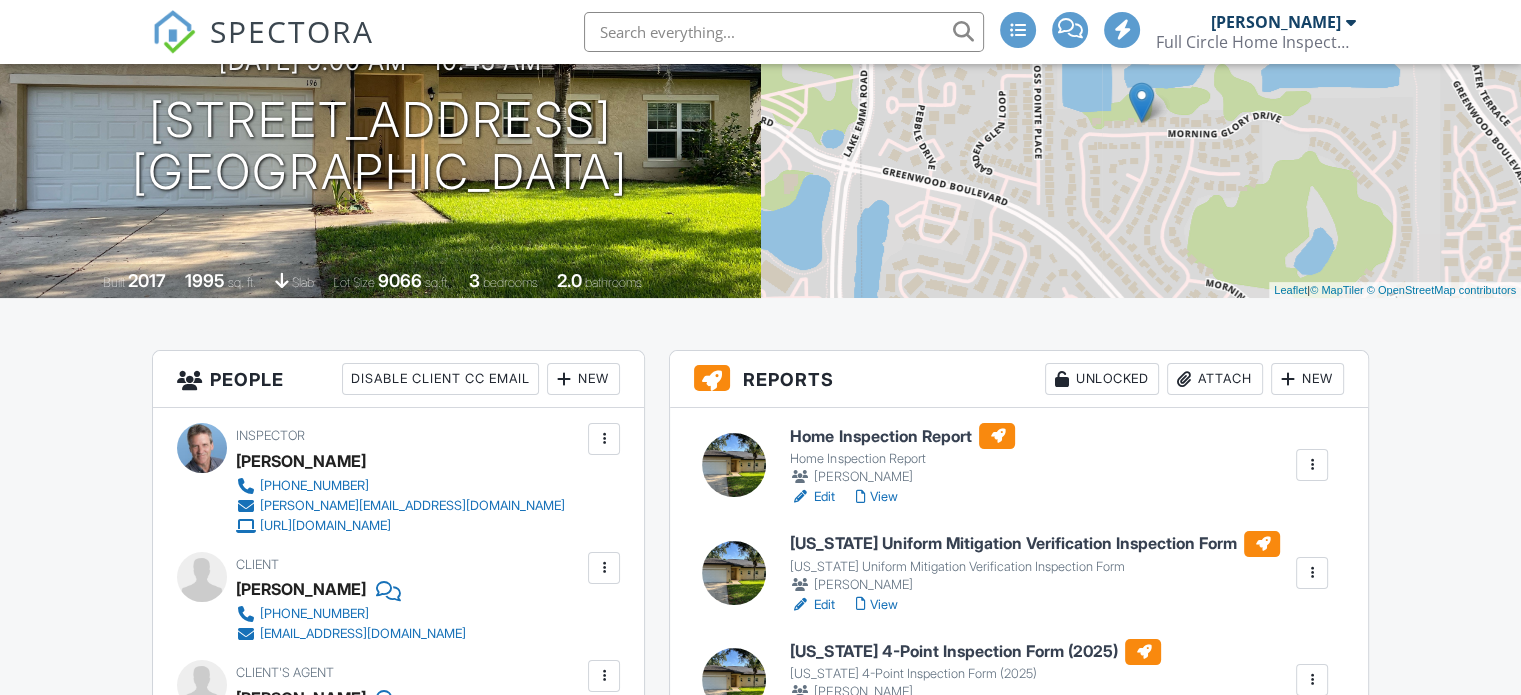 click on "Home Inspection Report" at bounding box center [902, 436] 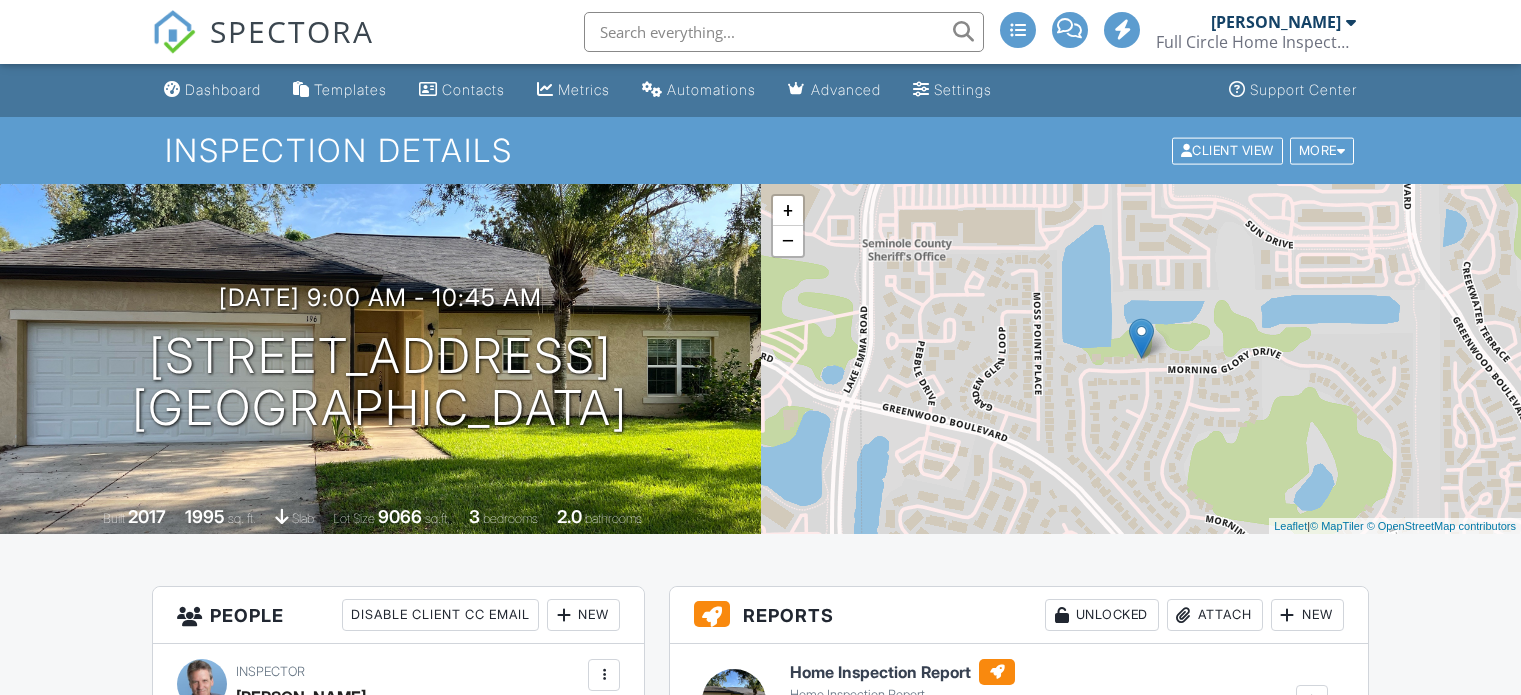 scroll, scrollTop: 0, scrollLeft: 0, axis: both 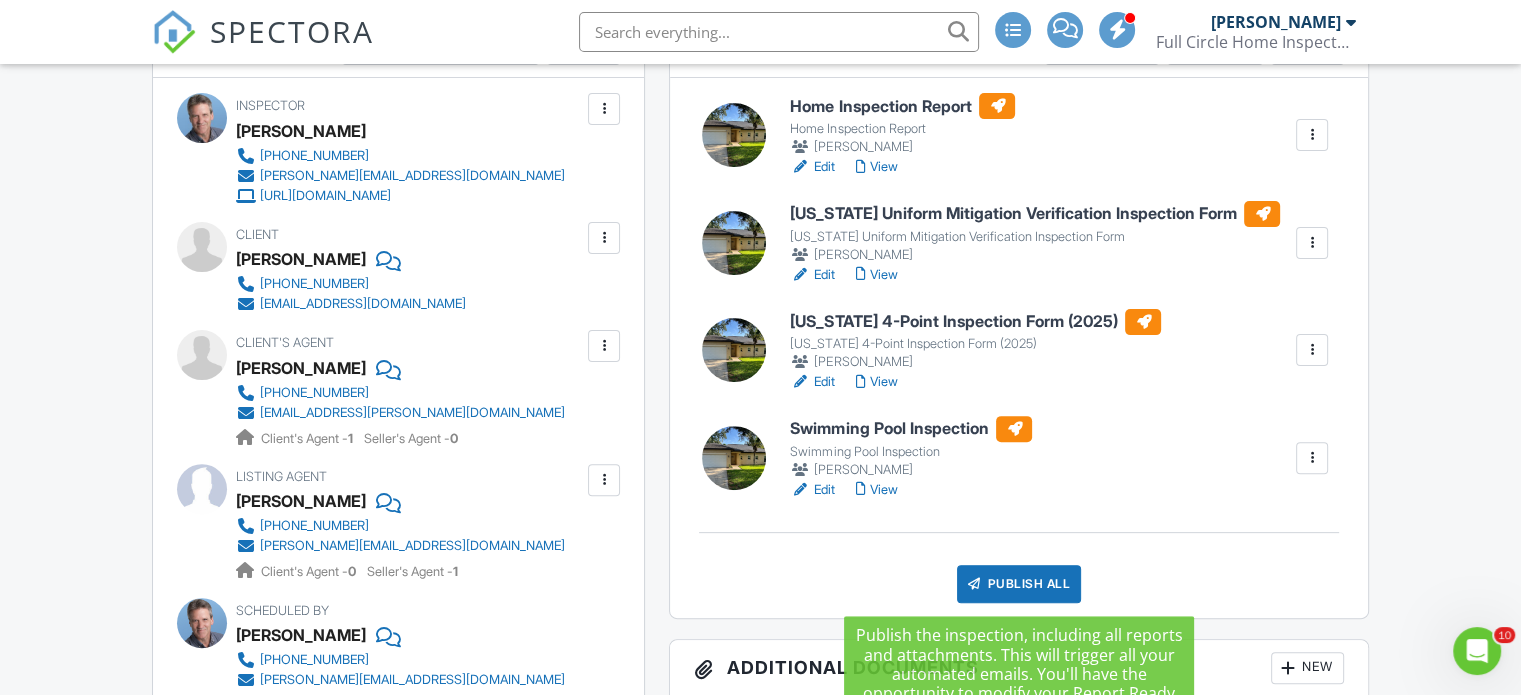 click on "Publish All" at bounding box center [1019, 584] 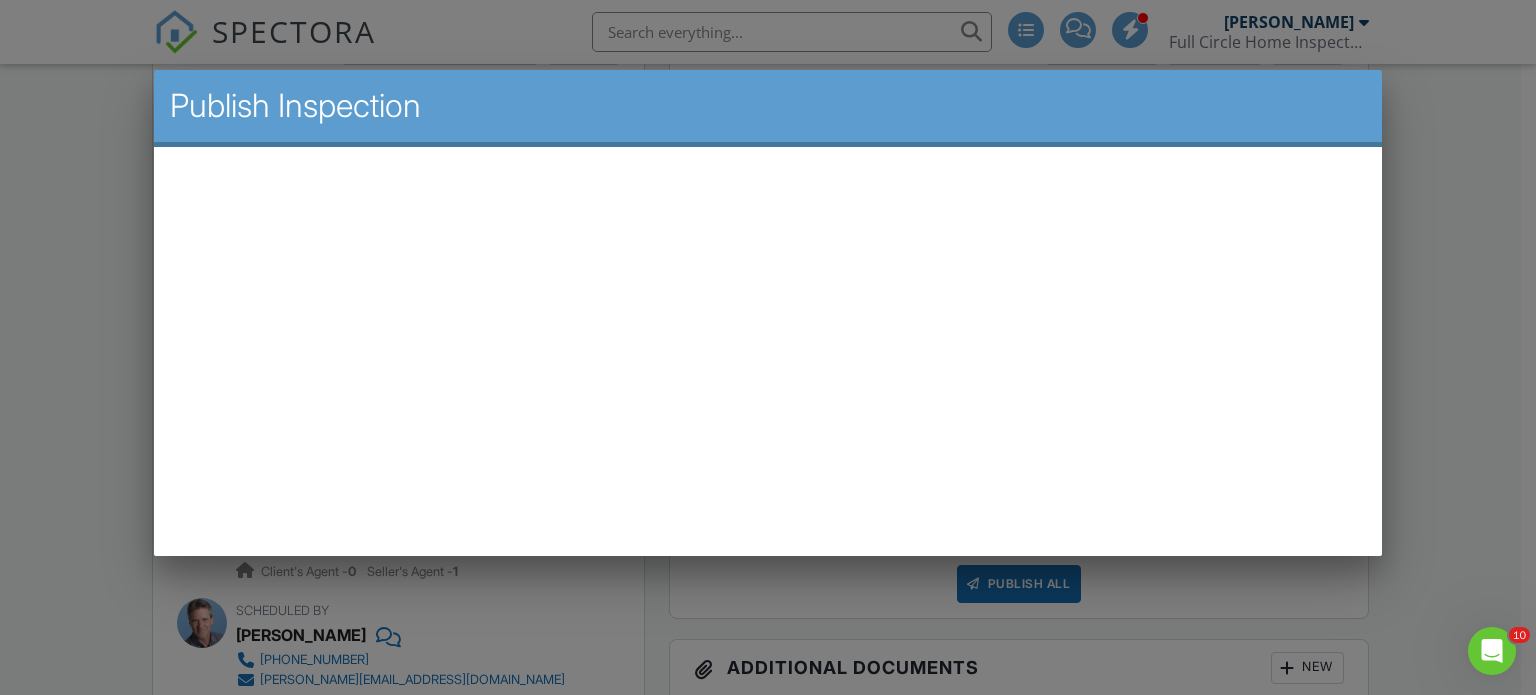 scroll, scrollTop: 0, scrollLeft: 0, axis: both 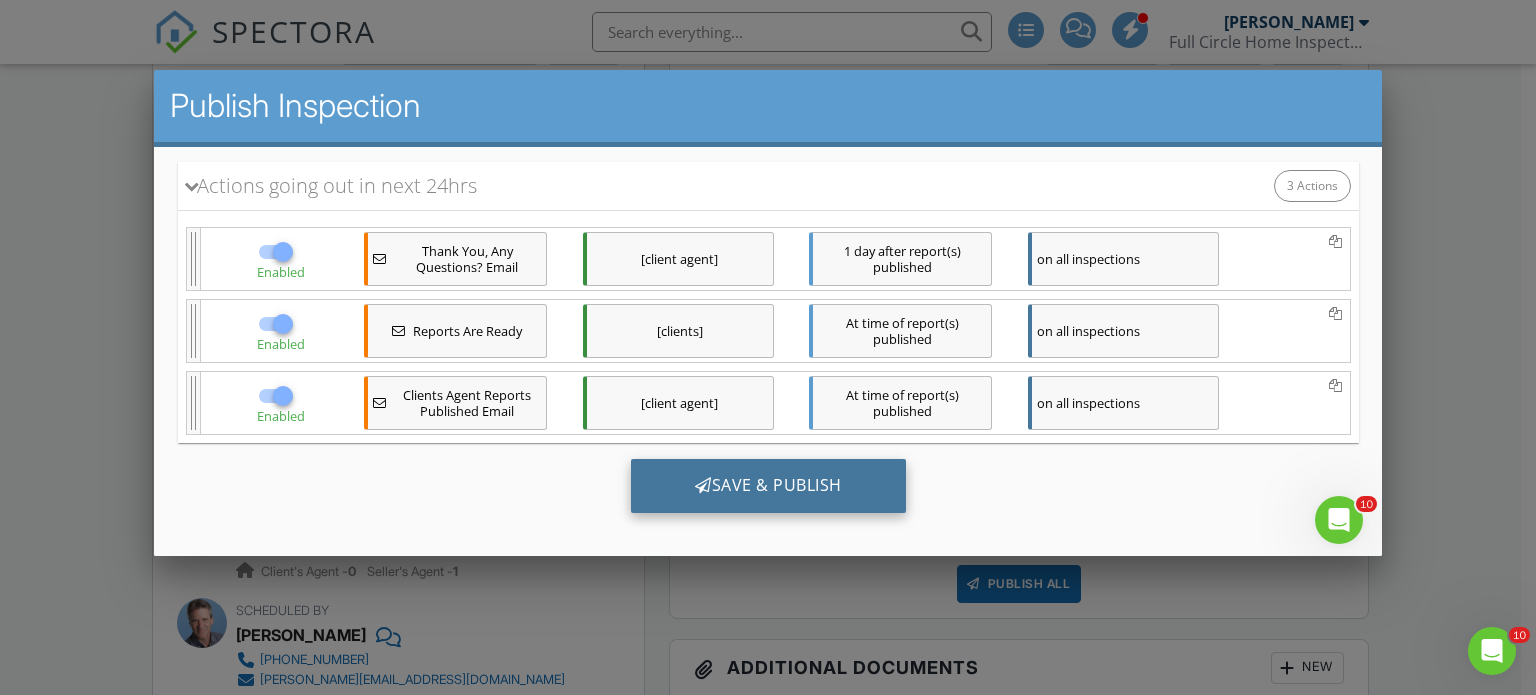 click on "Save & Publish" at bounding box center (767, 485) 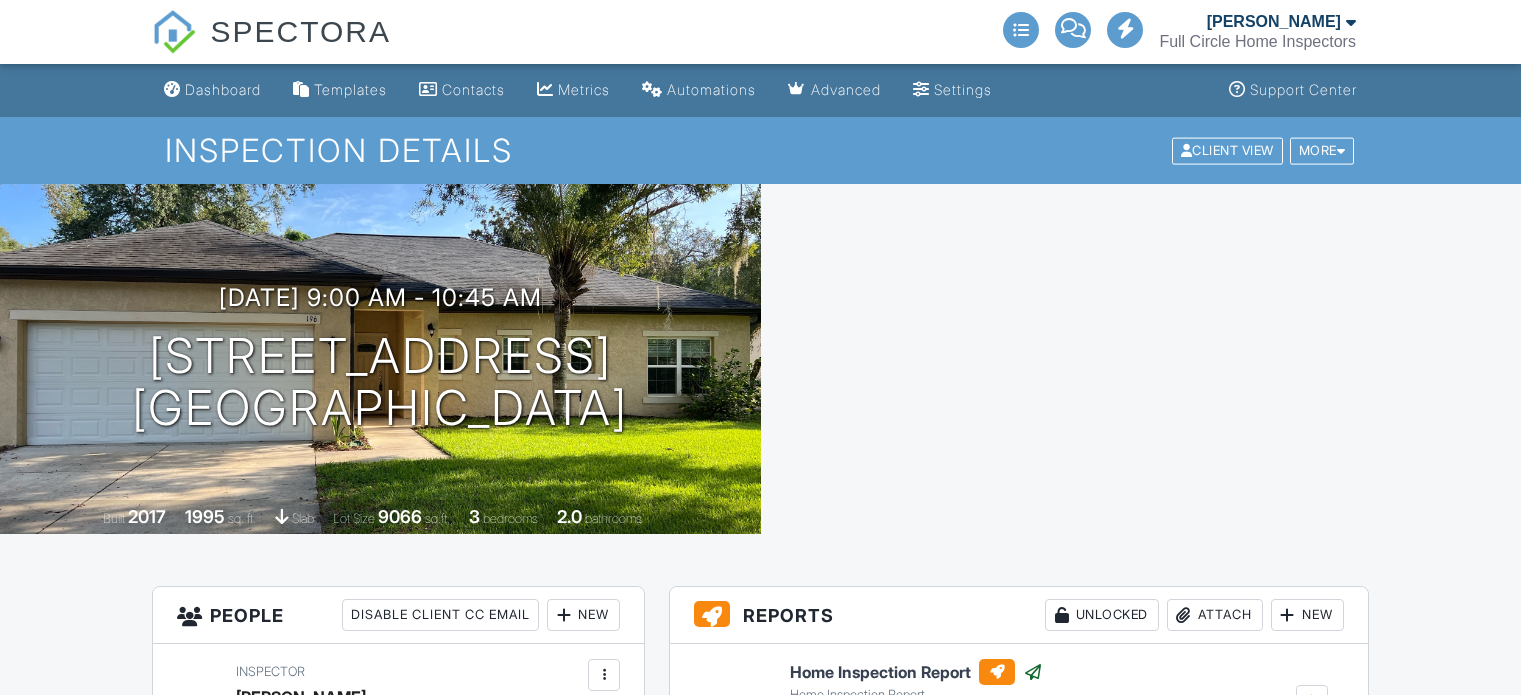 scroll, scrollTop: 0, scrollLeft: 0, axis: both 